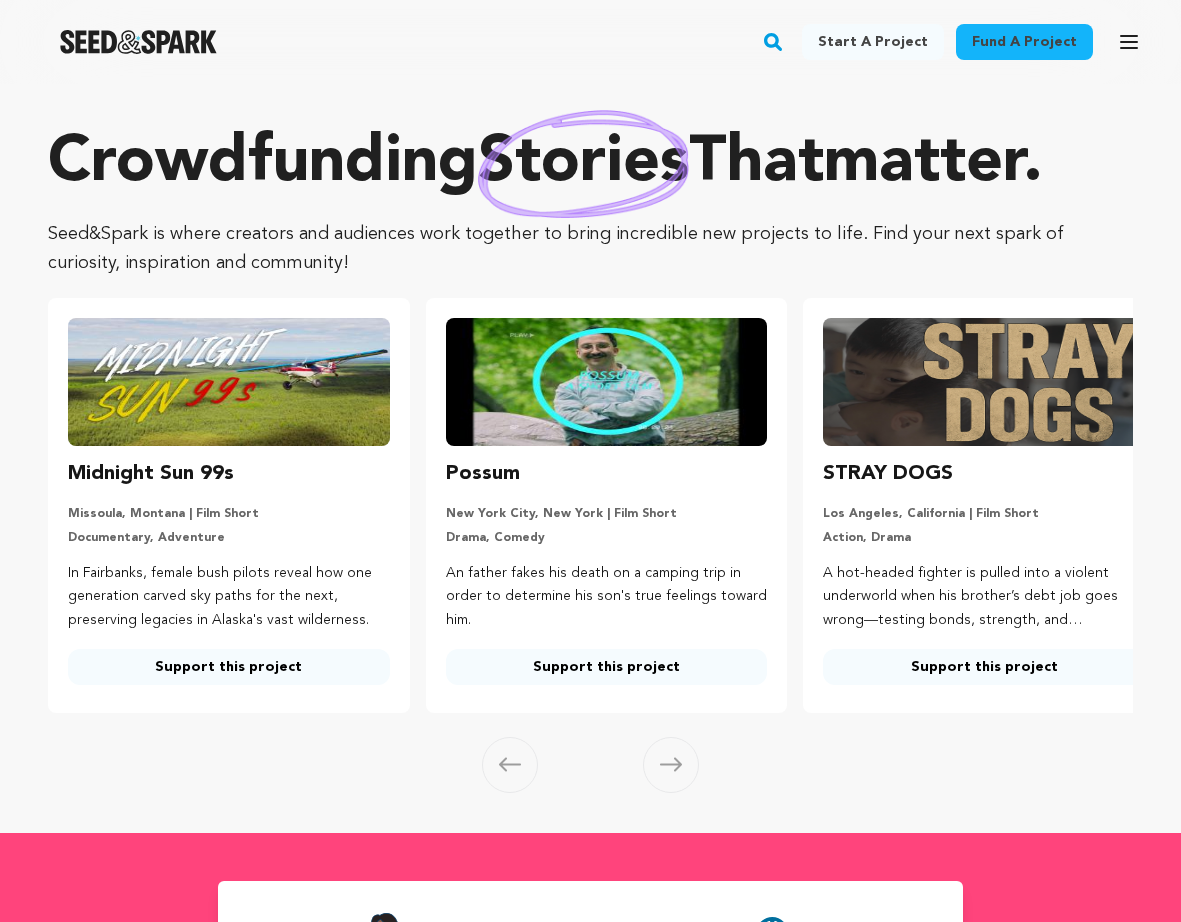 scroll, scrollTop: 0, scrollLeft: 0, axis: both 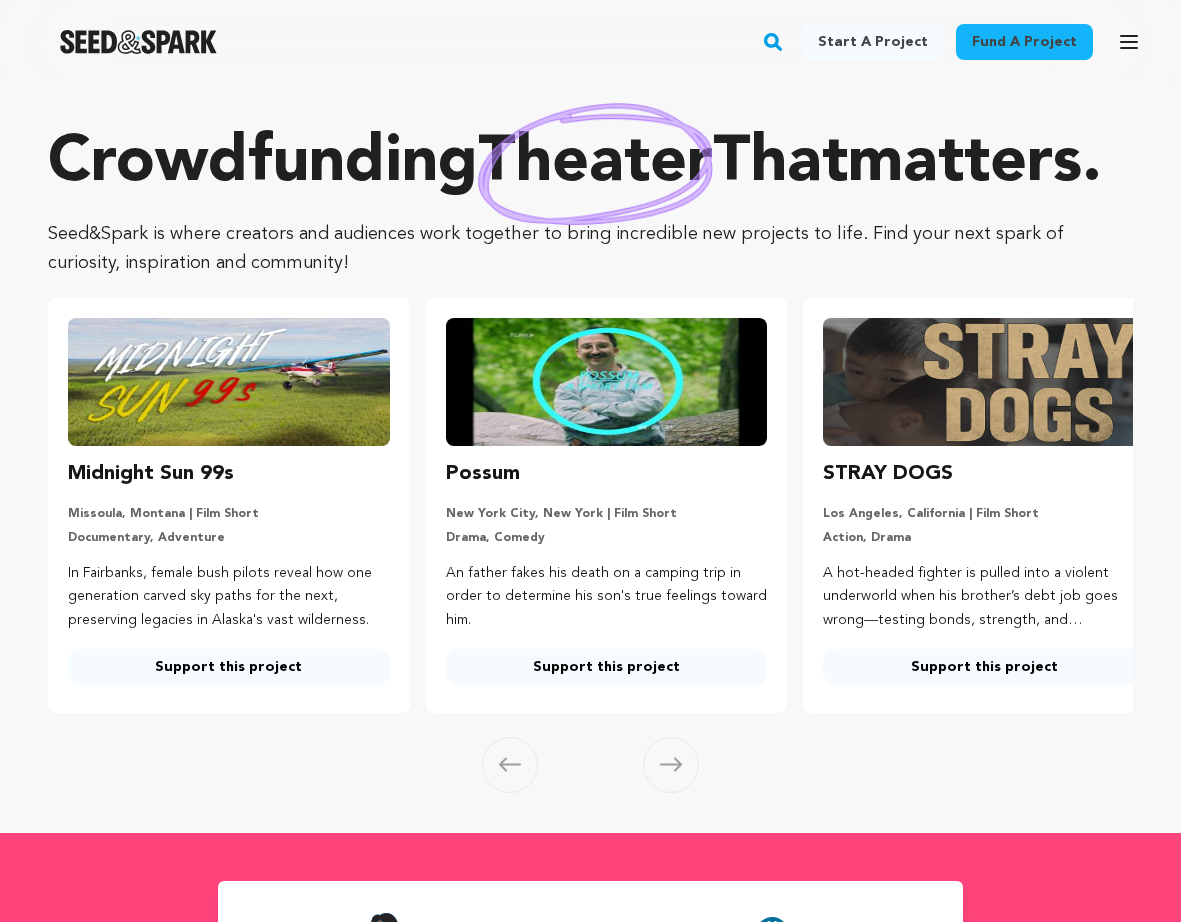 click 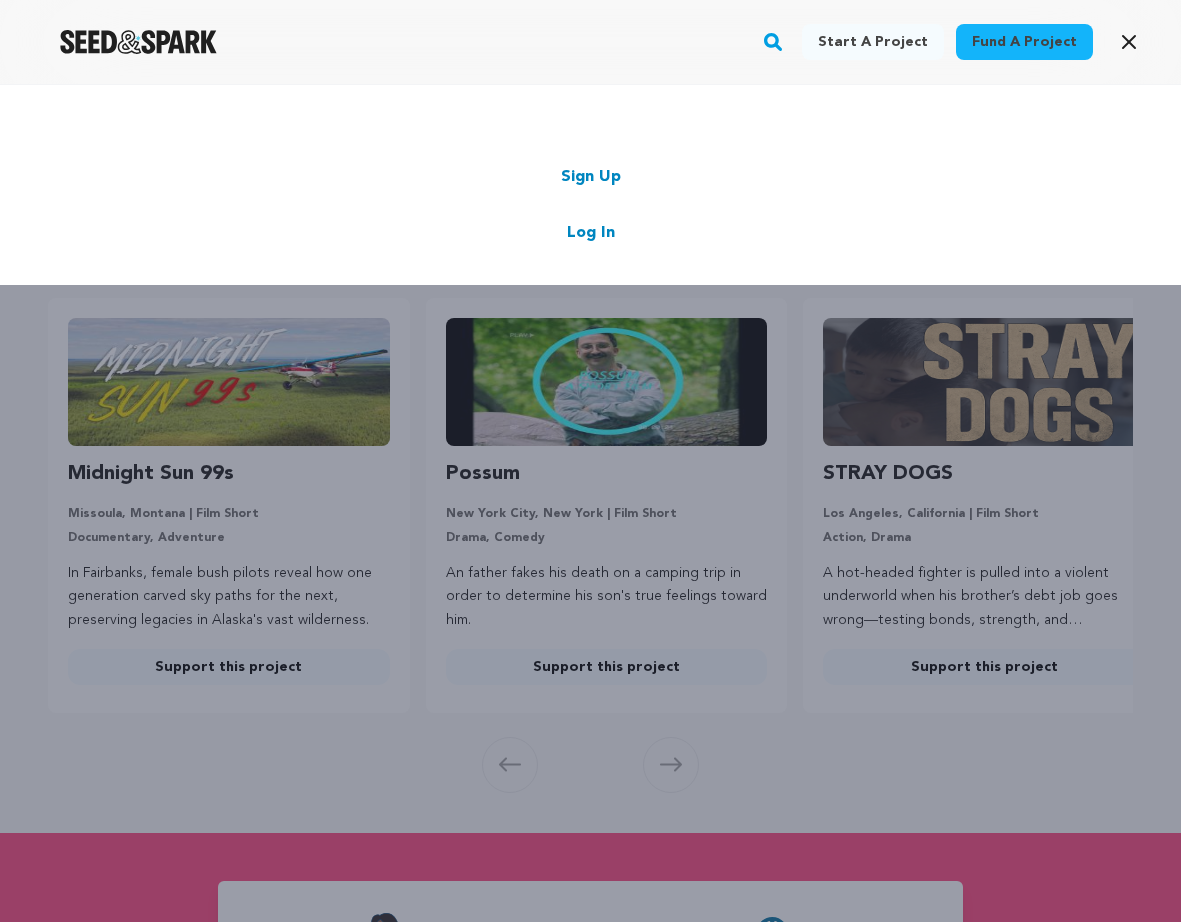 click on "Log In" at bounding box center (591, 233) 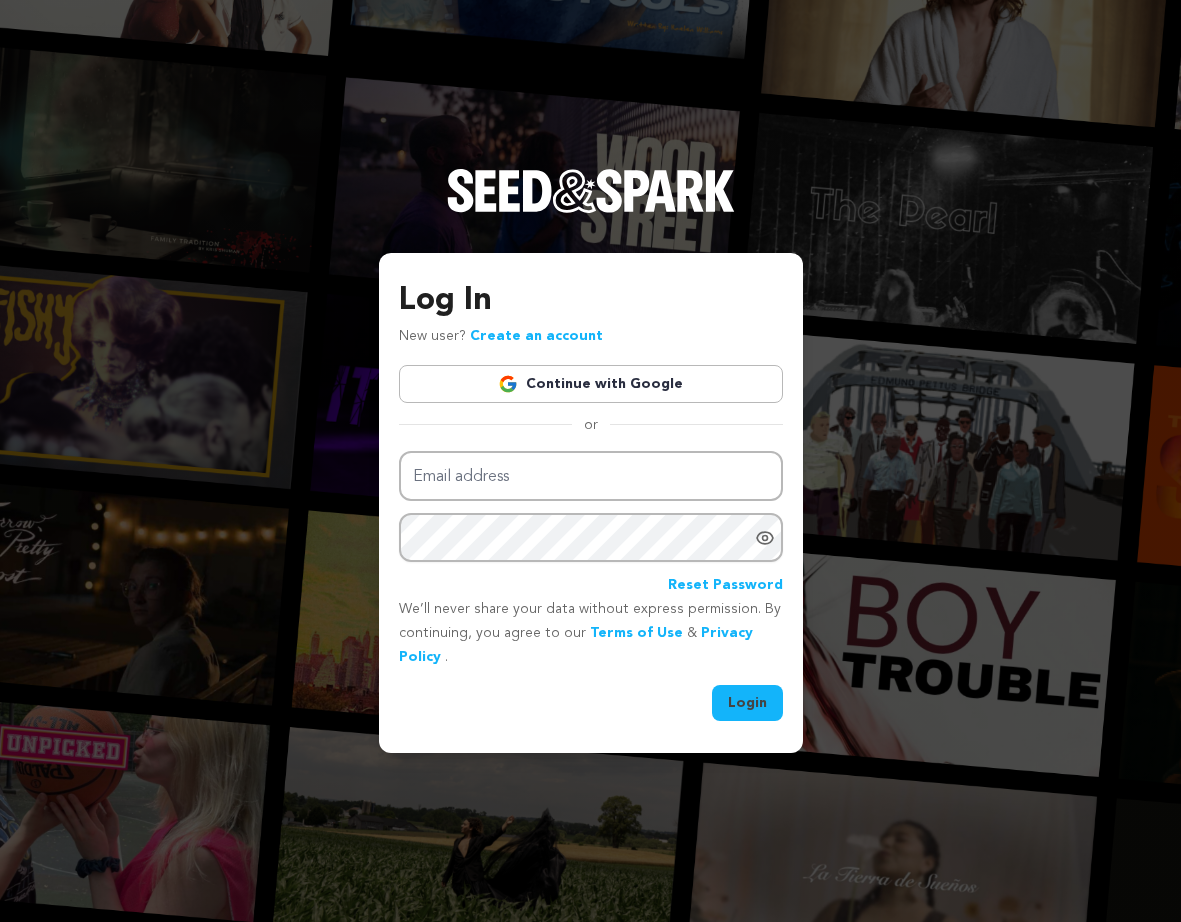 scroll, scrollTop: 0, scrollLeft: 0, axis: both 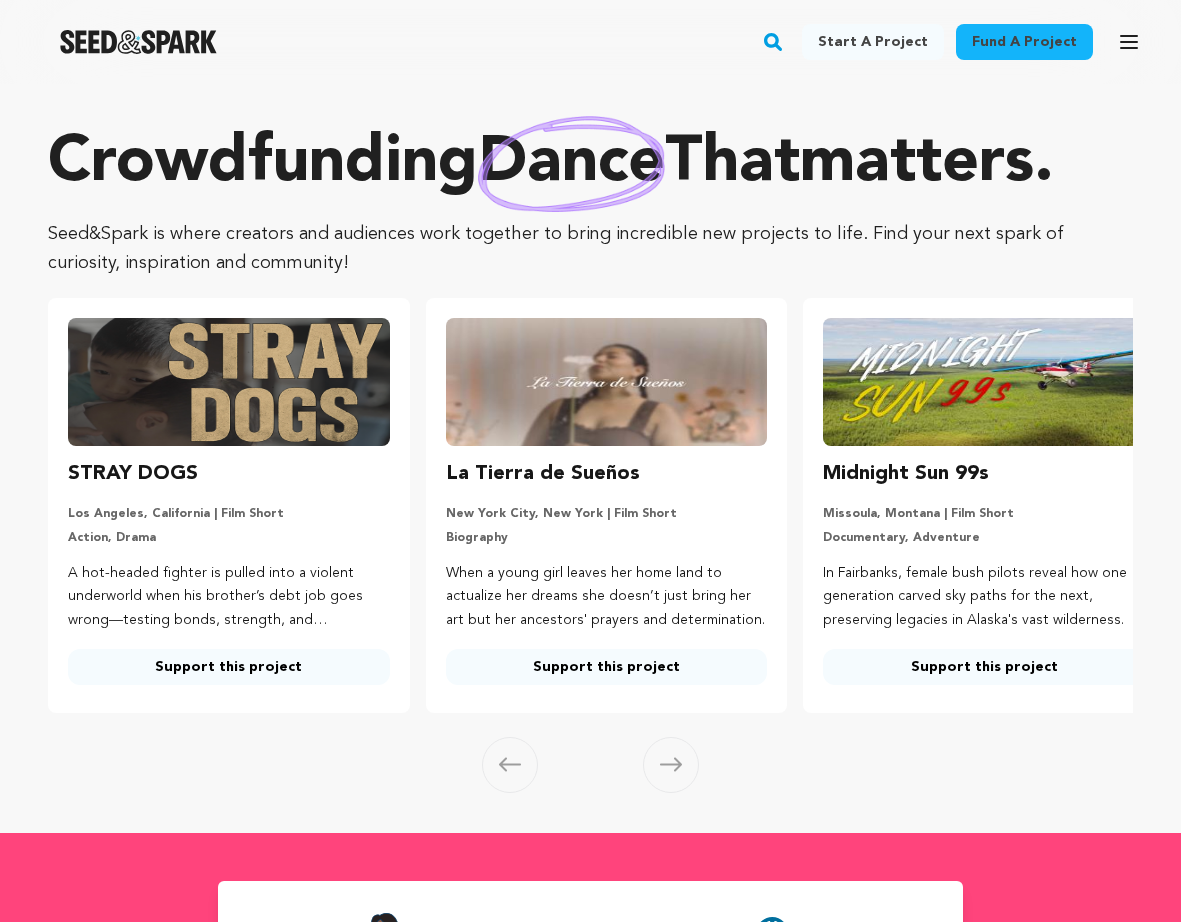 click 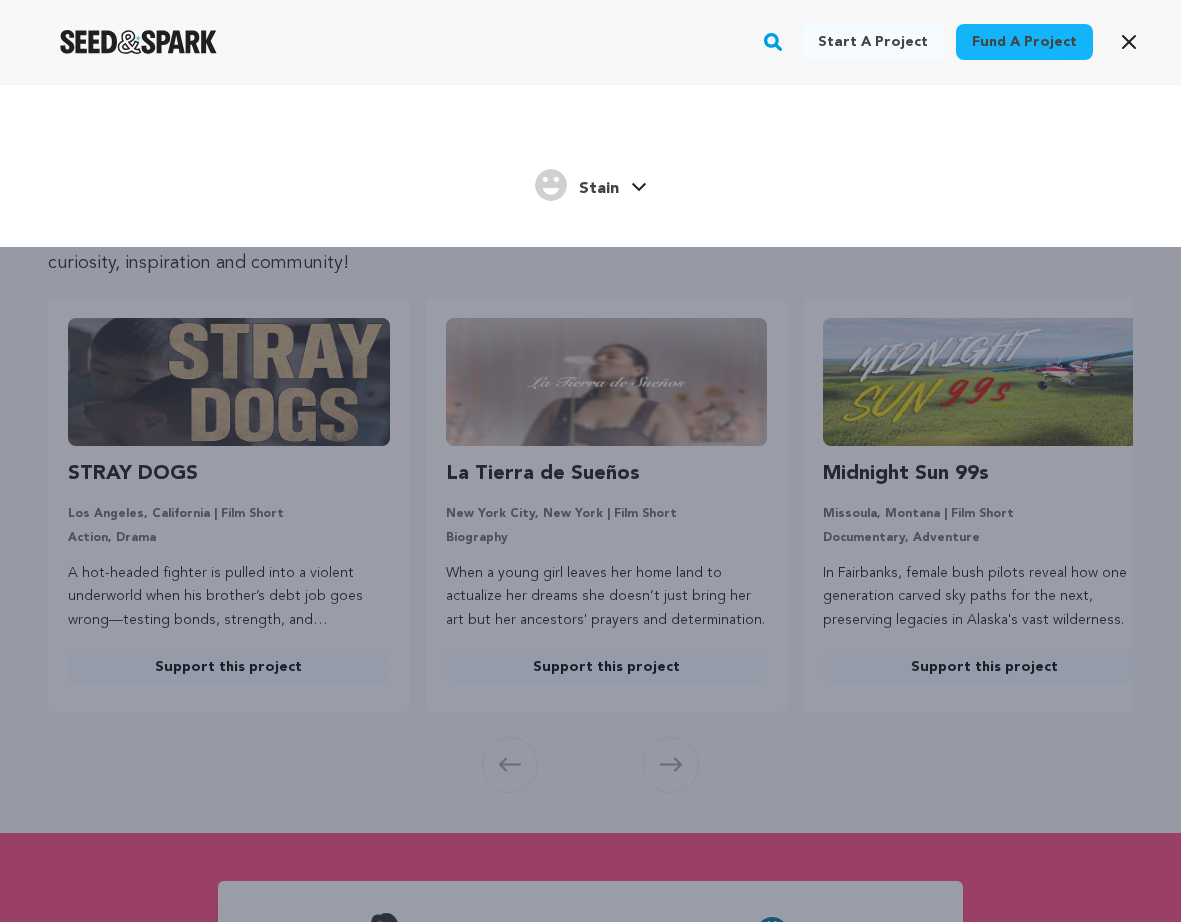click on "Stain" at bounding box center [599, 189] 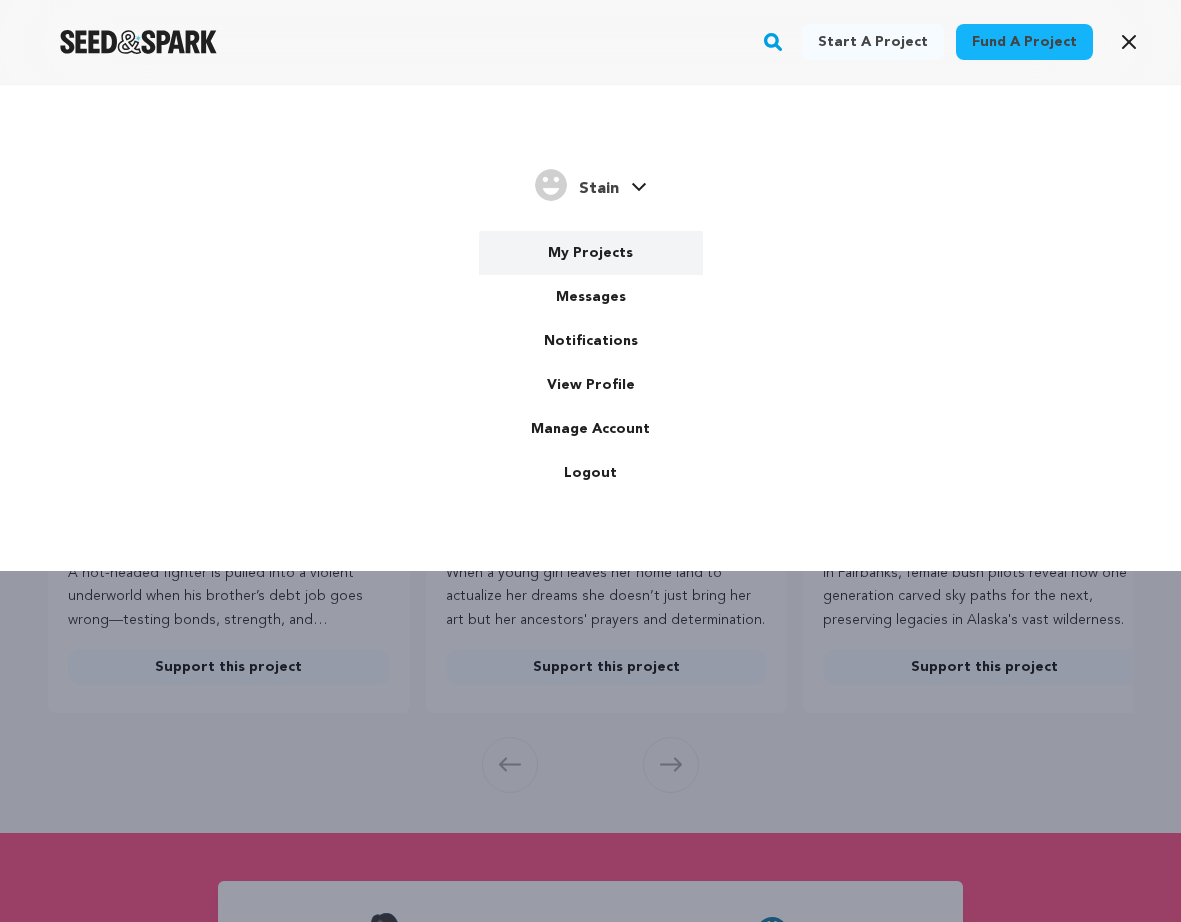 click on "My Projects" at bounding box center [591, 253] 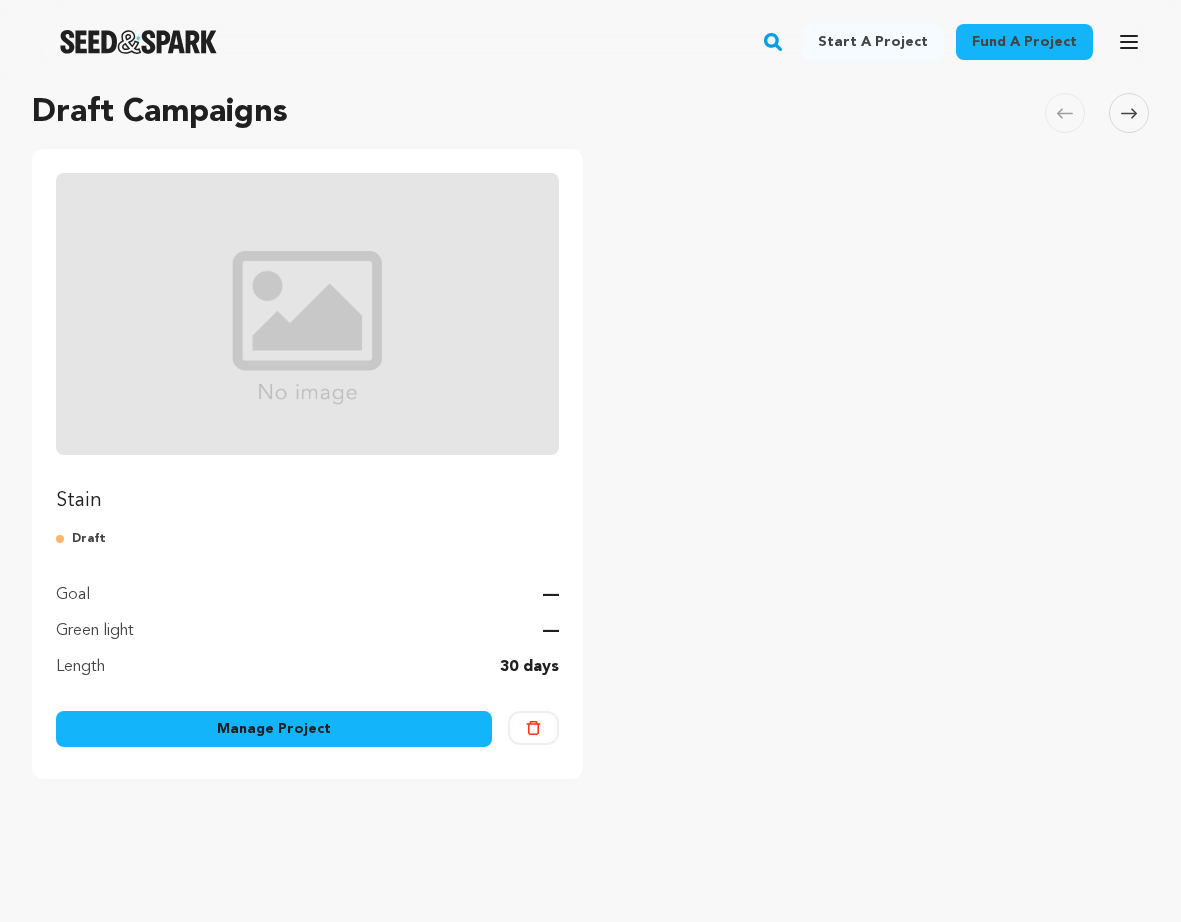 scroll, scrollTop: 144, scrollLeft: 0, axis: vertical 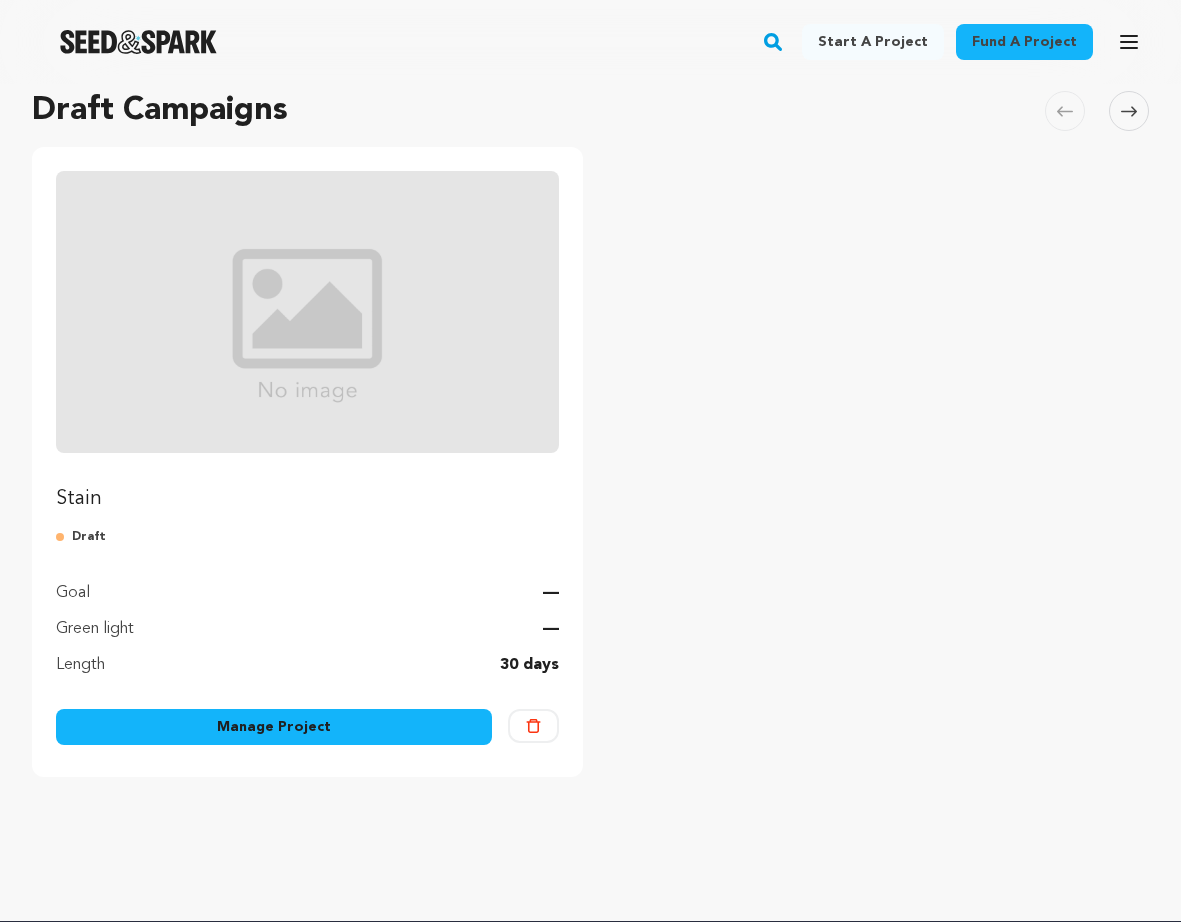 click on "Manage Project" at bounding box center (274, 727) 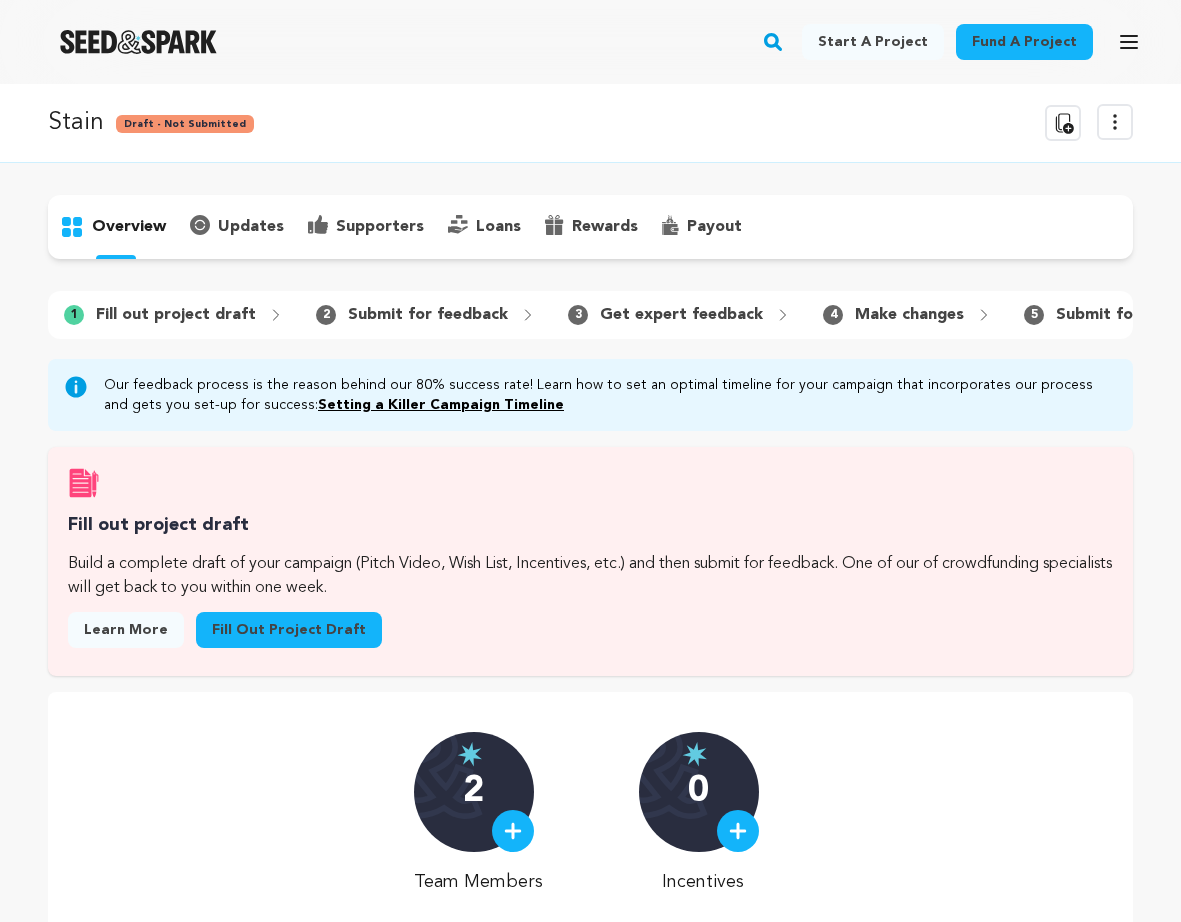 scroll, scrollTop: 0, scrollLeft: 0, axis: both 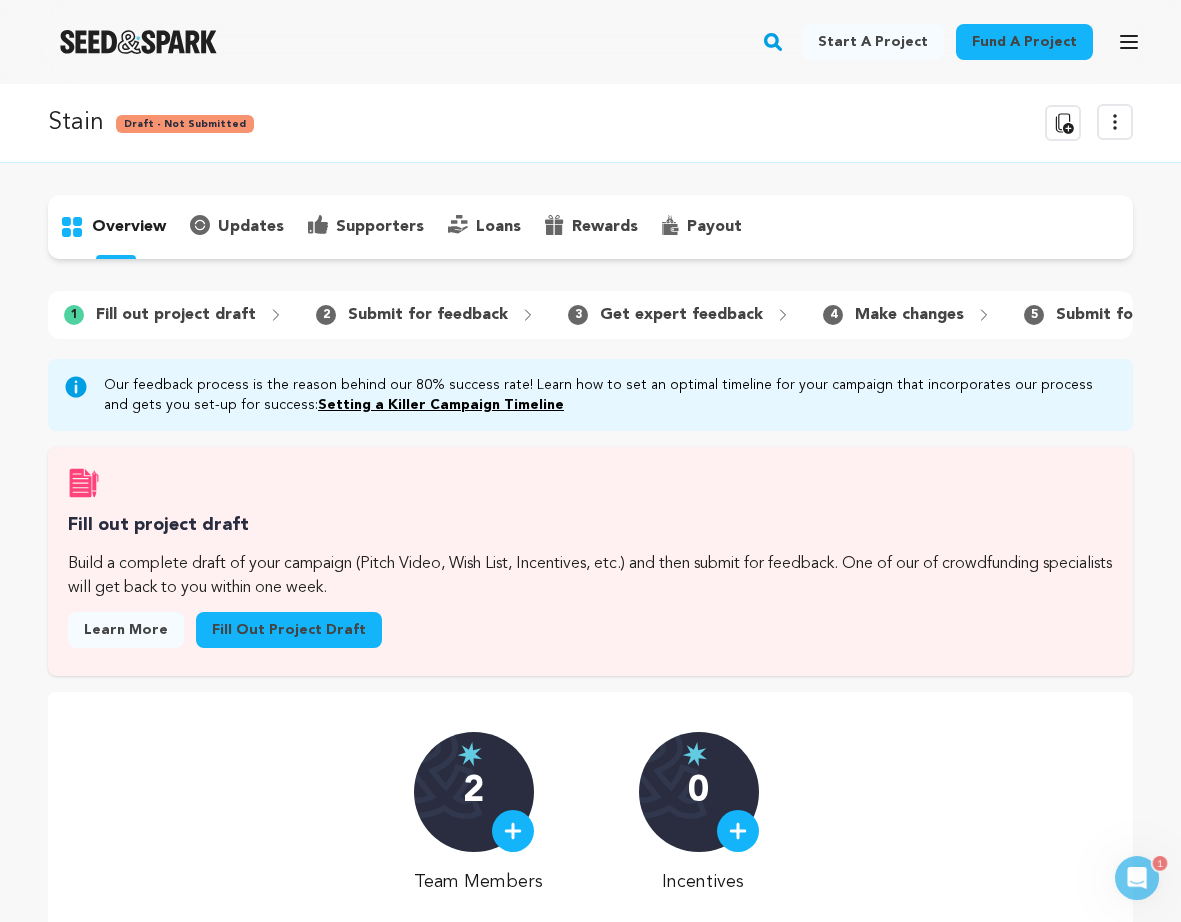 click on "Fill out project draft" at bounding box center (289, 630) 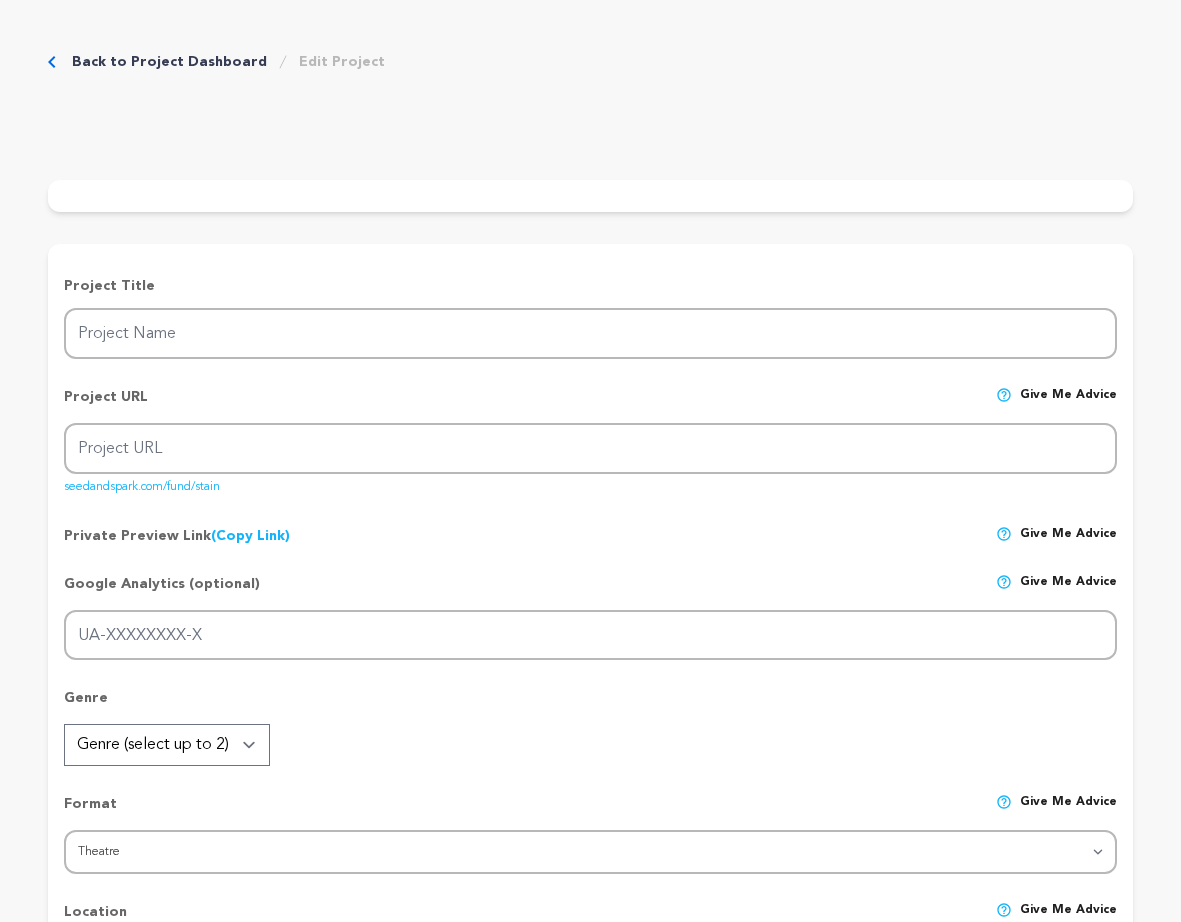 scroll, scrollTop: 0, scrollLeft: 0, axis: both 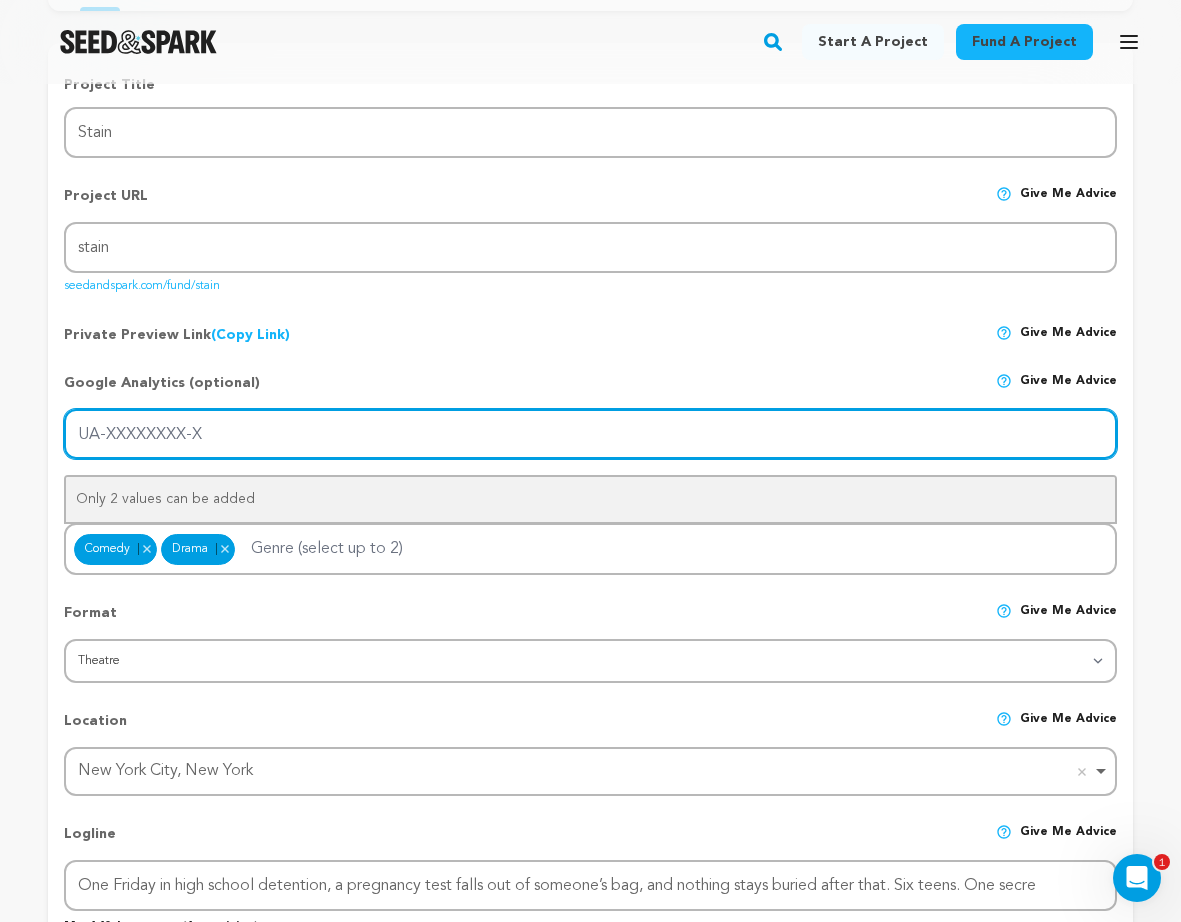 click on "UA-XXXXXXXX-X" at bounding box center (590, 434) 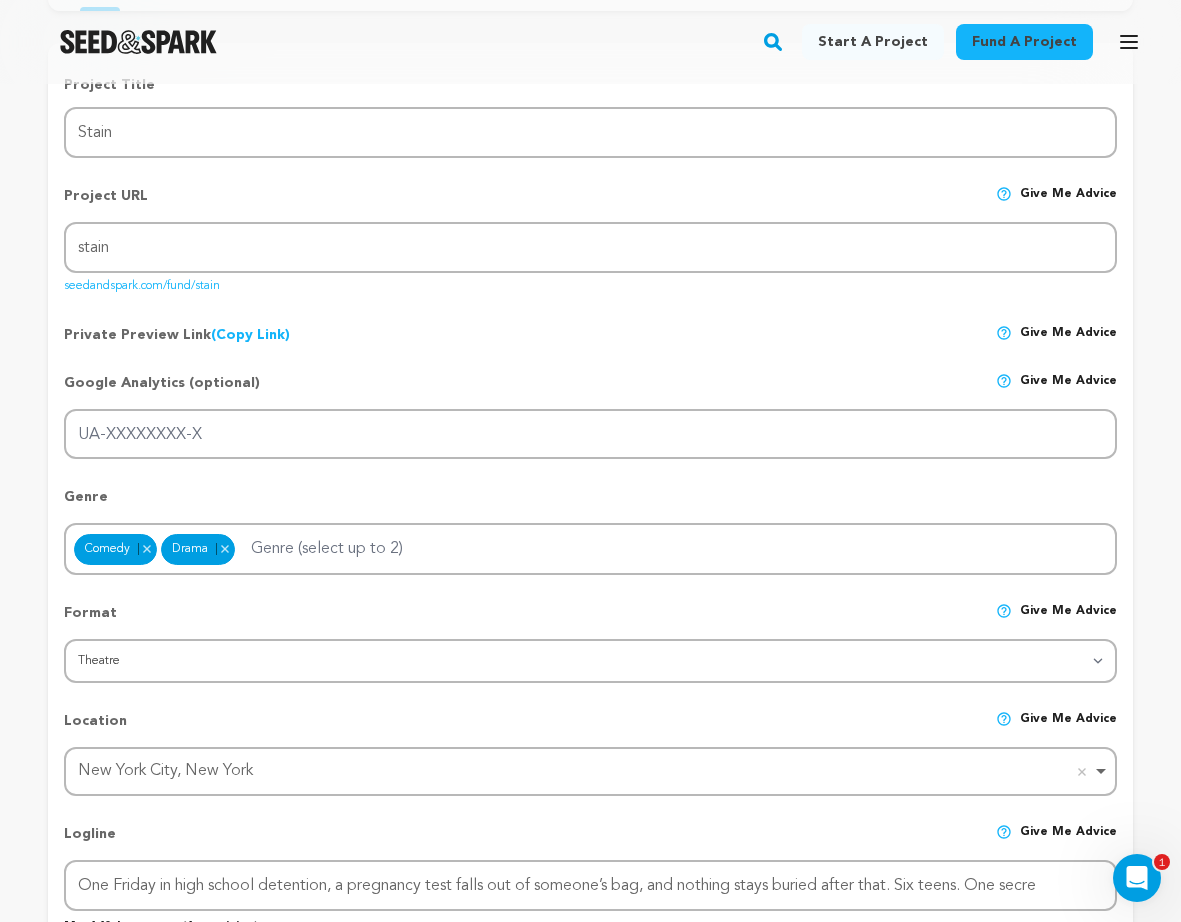 click on "Genre
Comedy Remove item Drama Remove item Only 2 values can be added" at bounding box center [590, 523] 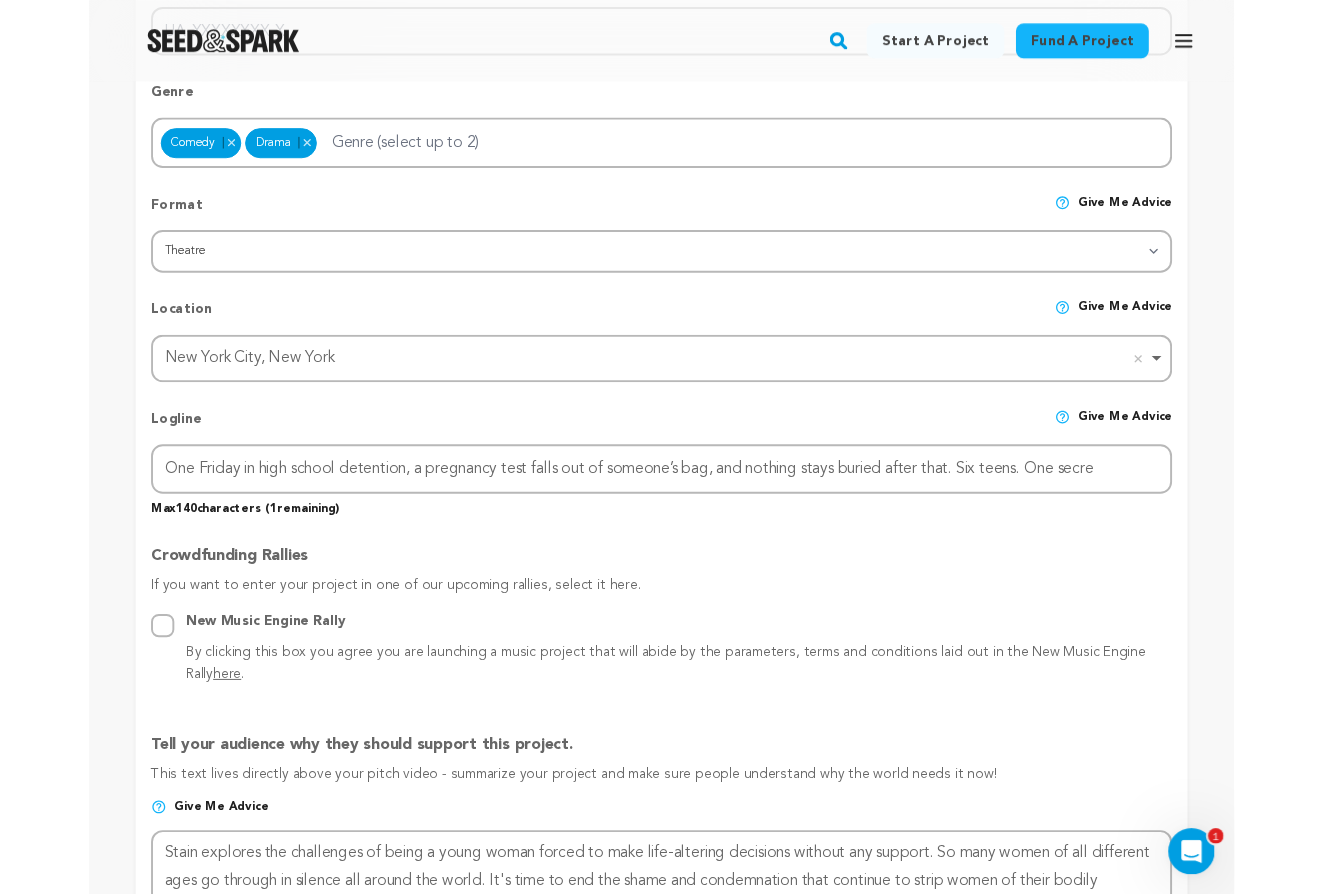 scroll, scrollTop: 776, scrollLeft: 0, axis: vertical 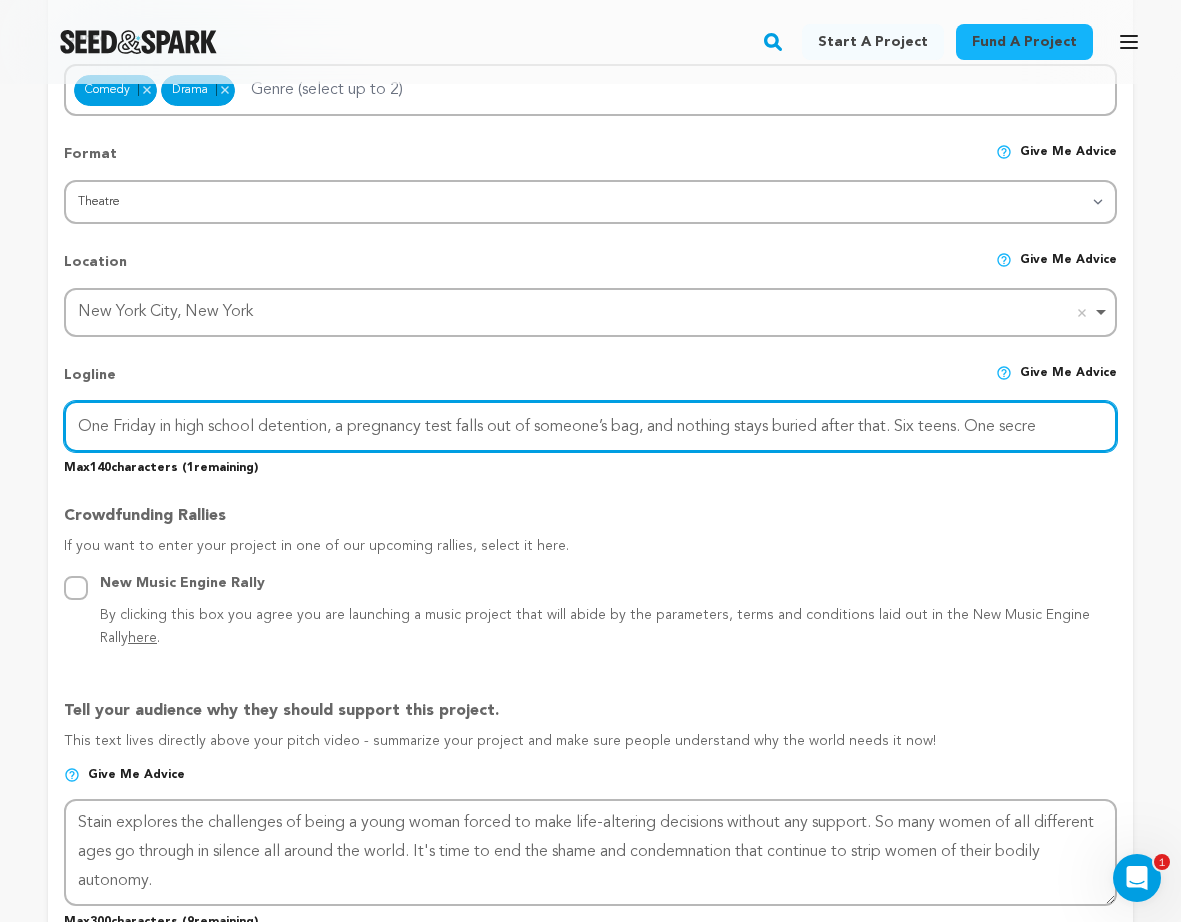 click on "One Friday in high school detention, a pregnancy test falls out of someone’s bag, and nothing stays buried after that. Six teens. One secre" at bounding box center [590, 426] 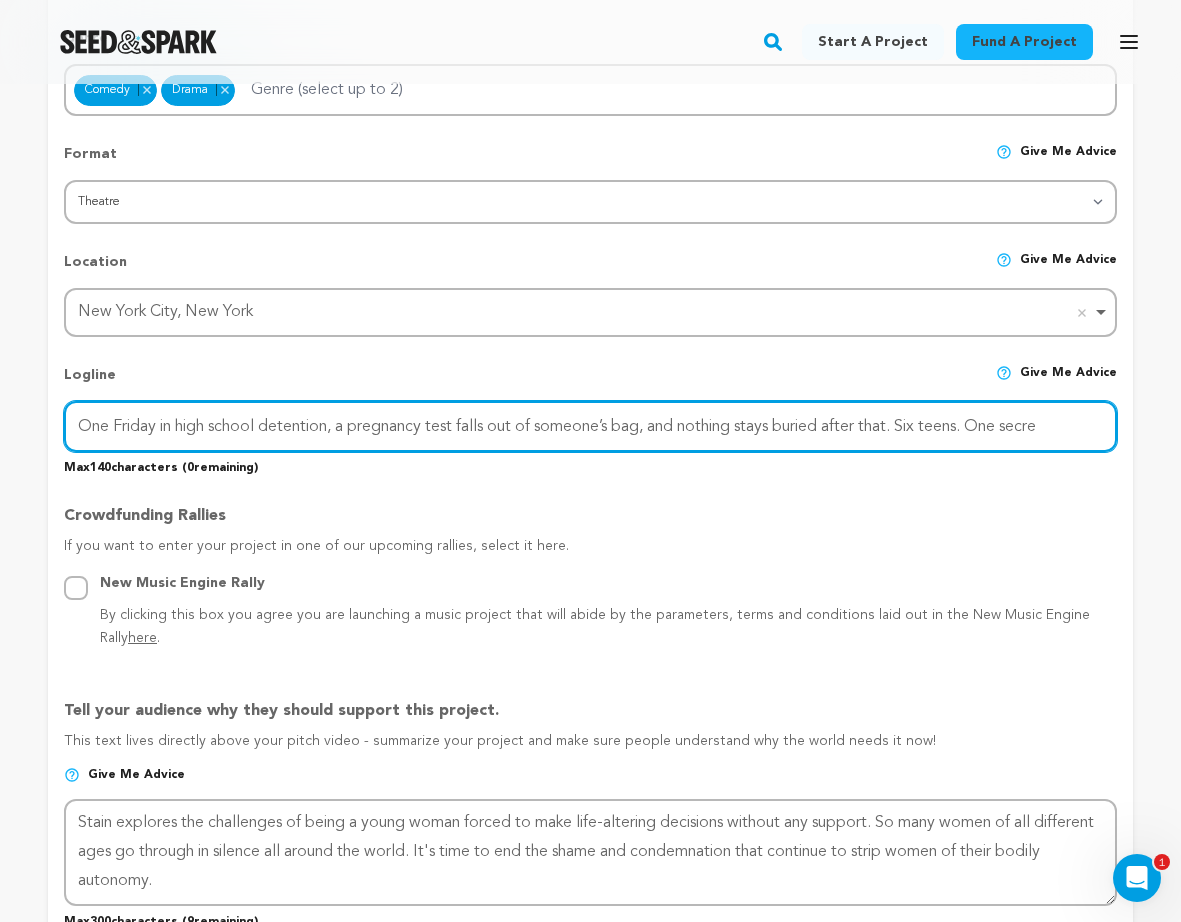 type on "One Friday in high school detention, a pregnancy test falls out of someone’s bag, and nothing stays buried after that. Six teens. One secre" 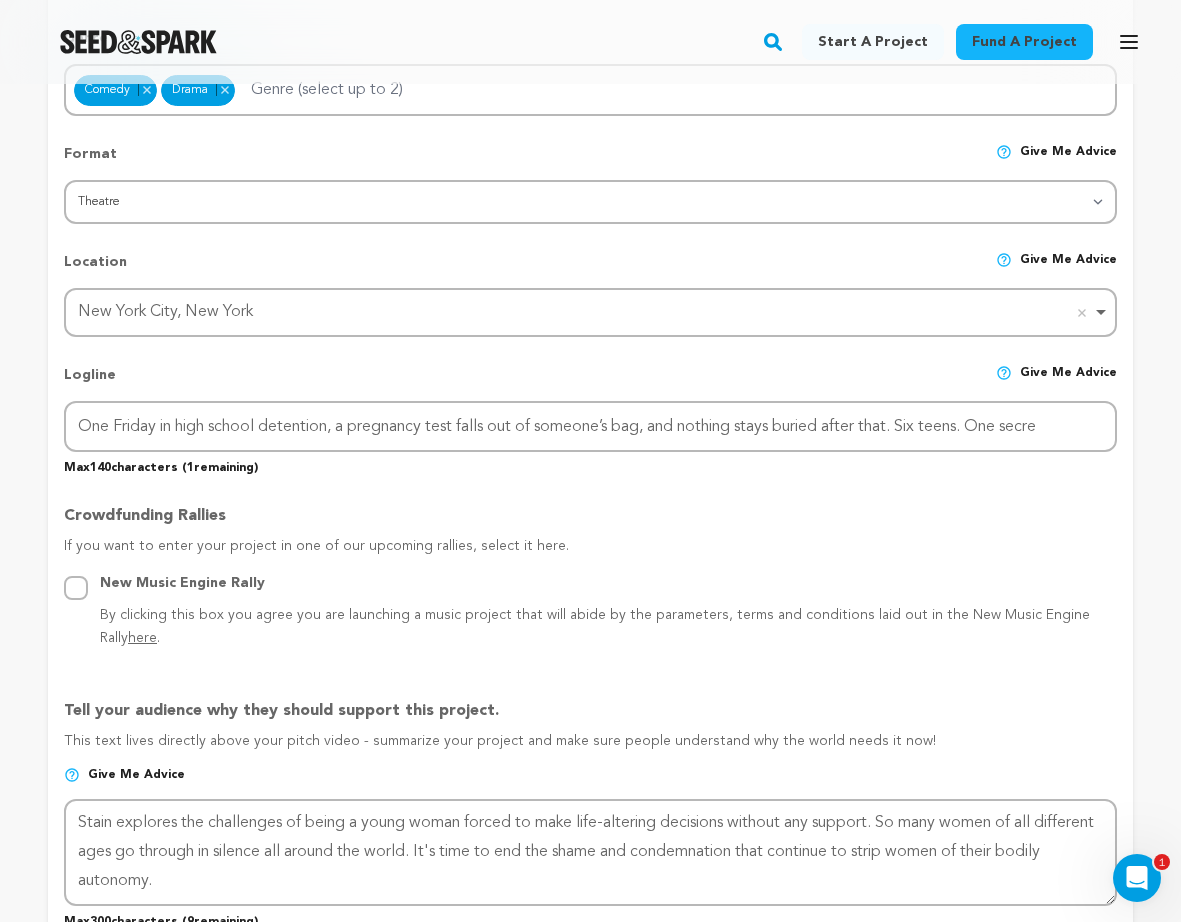 drag, startPoint x: 1045, startPoint y: 464, endPoint x: 707, endPoint y: 490, distance: 338.99854 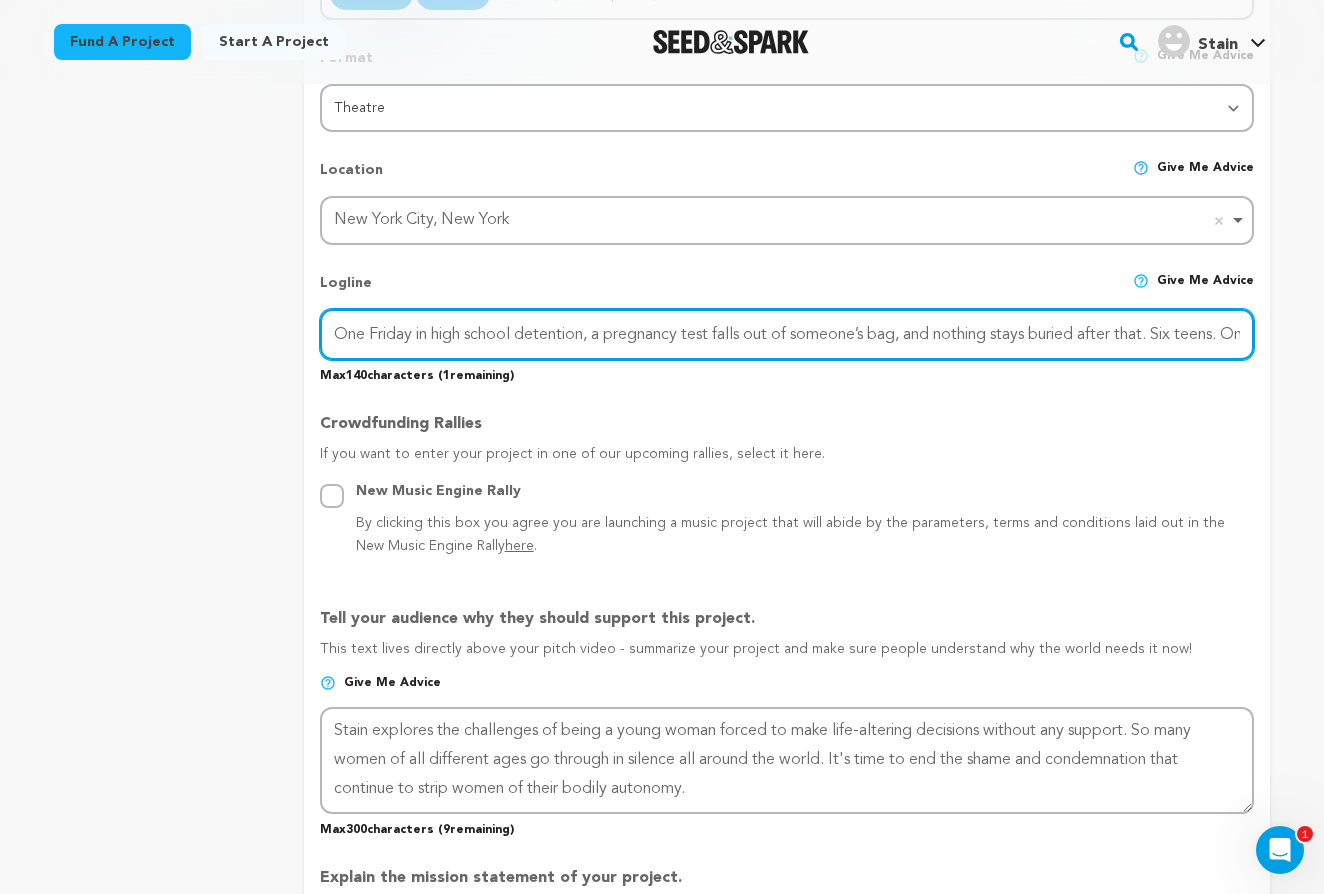 click on "One Friday in high school detention, a pregnancy test falls out of someone’s bag, and nothing stays buried after that. Six teens. One secre" at bounding box center [787, 334] 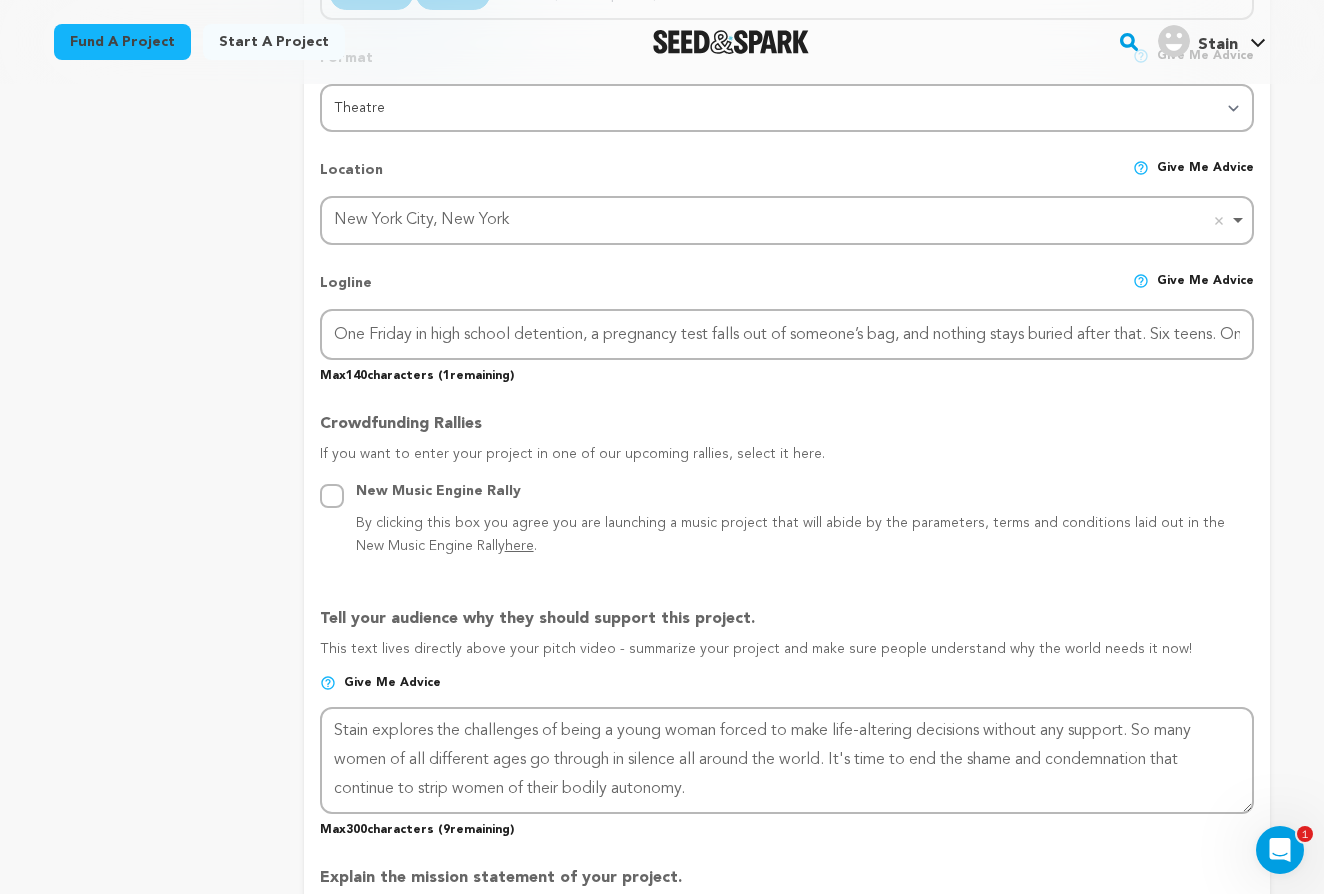 click on "Crowdfunding Rallies" at bounding box center [787, 428] 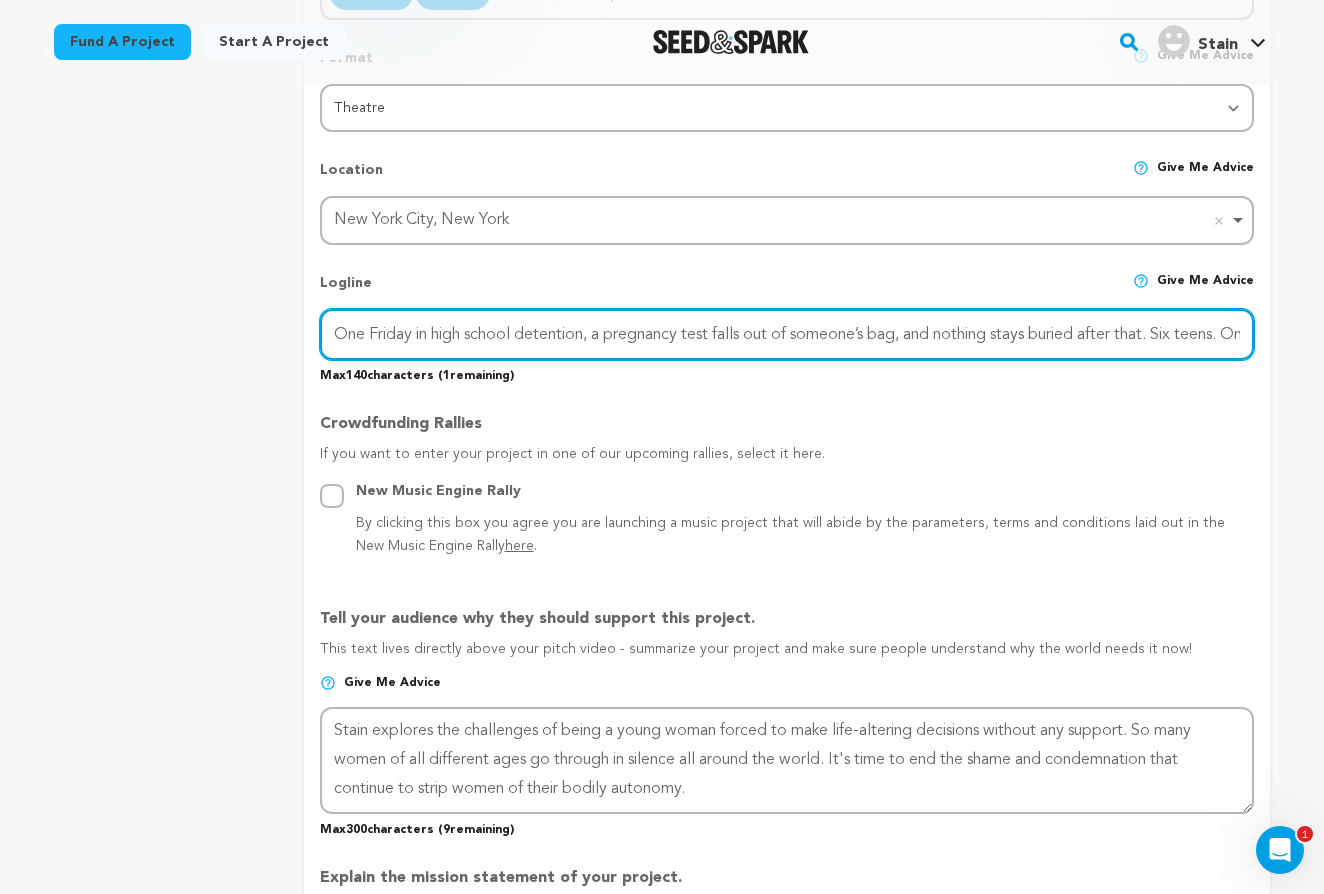 click on "One Friday in high school detention, a pregnancy test falls out of someone’s bag, and nothing stays buried after that. Six teens. One secre" at bounding box center (787, 334) 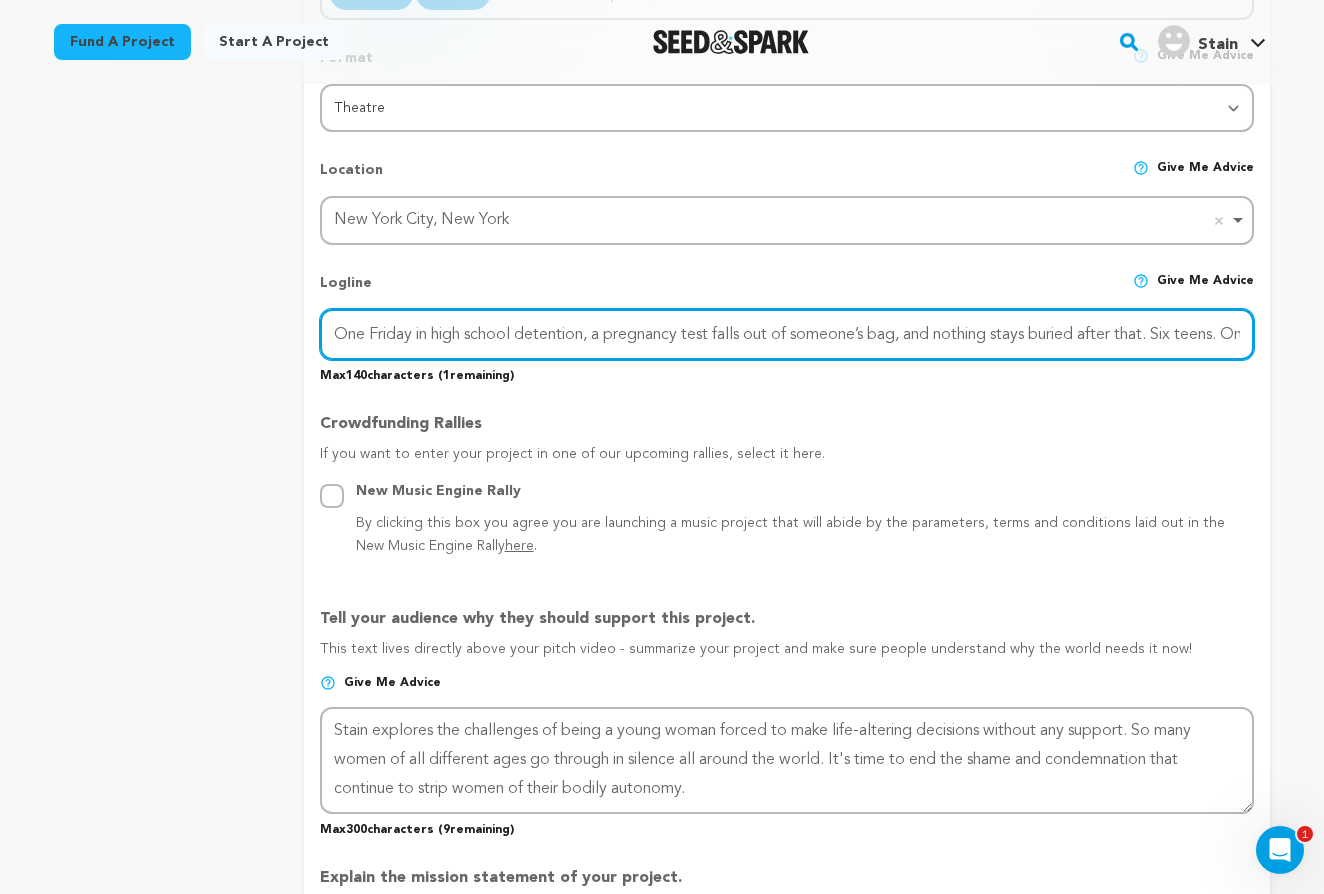 click on "One Friday in high school detention, a pregnancy test falls out of someone’s bag, and nothing stays buried after that. Six teens. One secre" at bounding box center (787, 334) 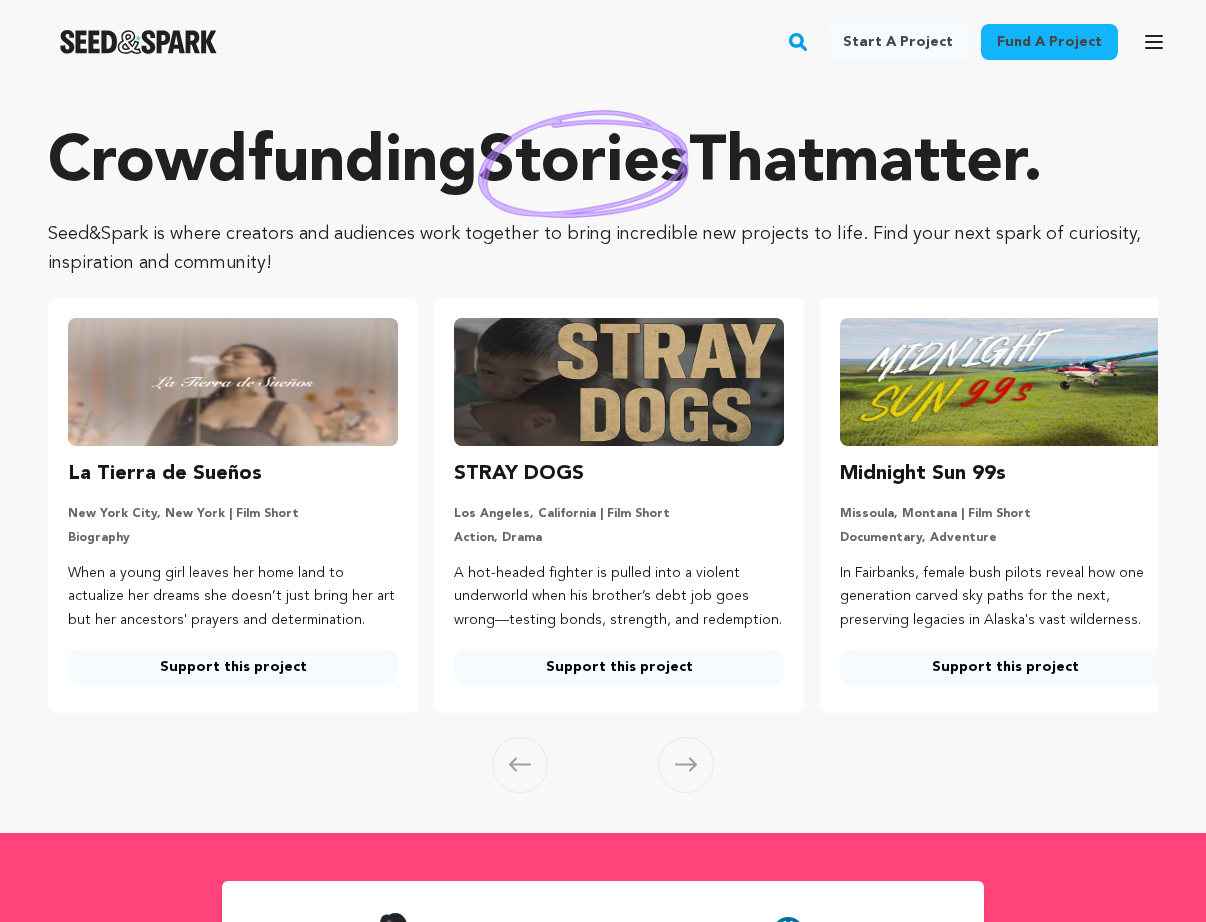 scroll, scrollTop: 0, scrollLeft: 0, axis: both 